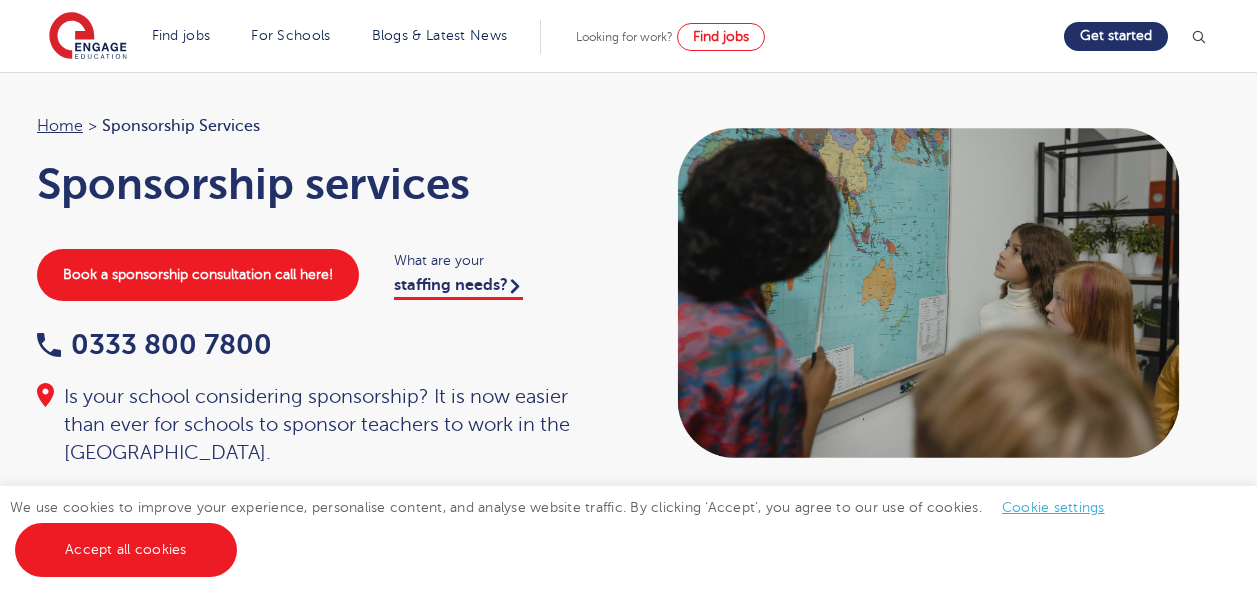 scroll, scrollTop: 0, scrollLeft: 0, axis: both 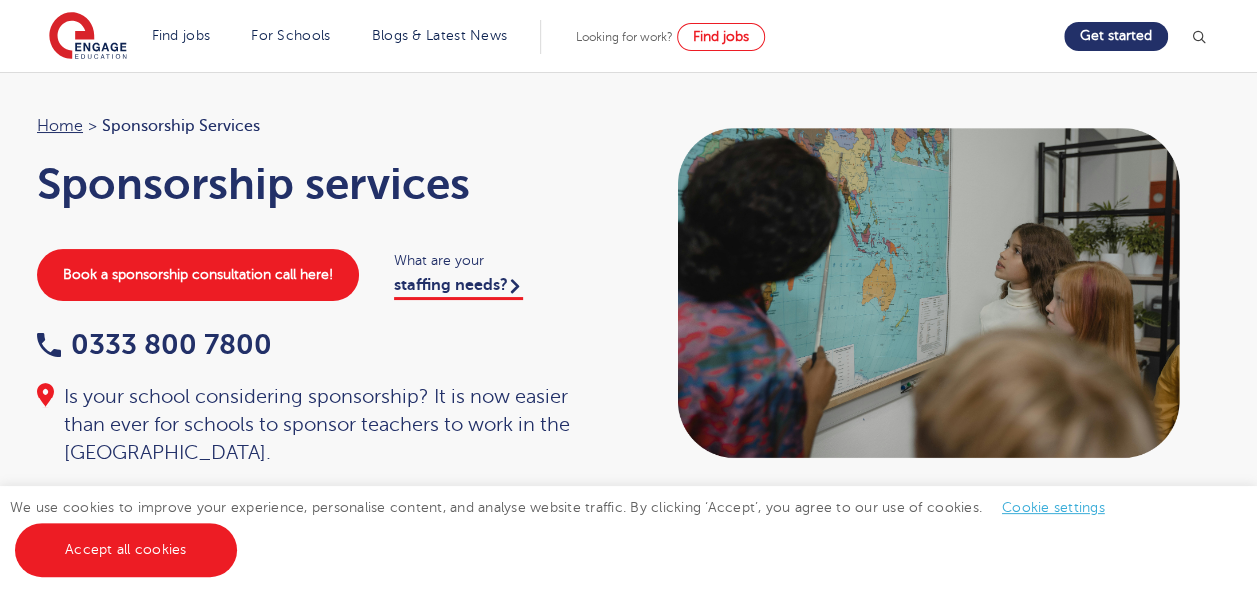 click at bounding box center (935, 293) 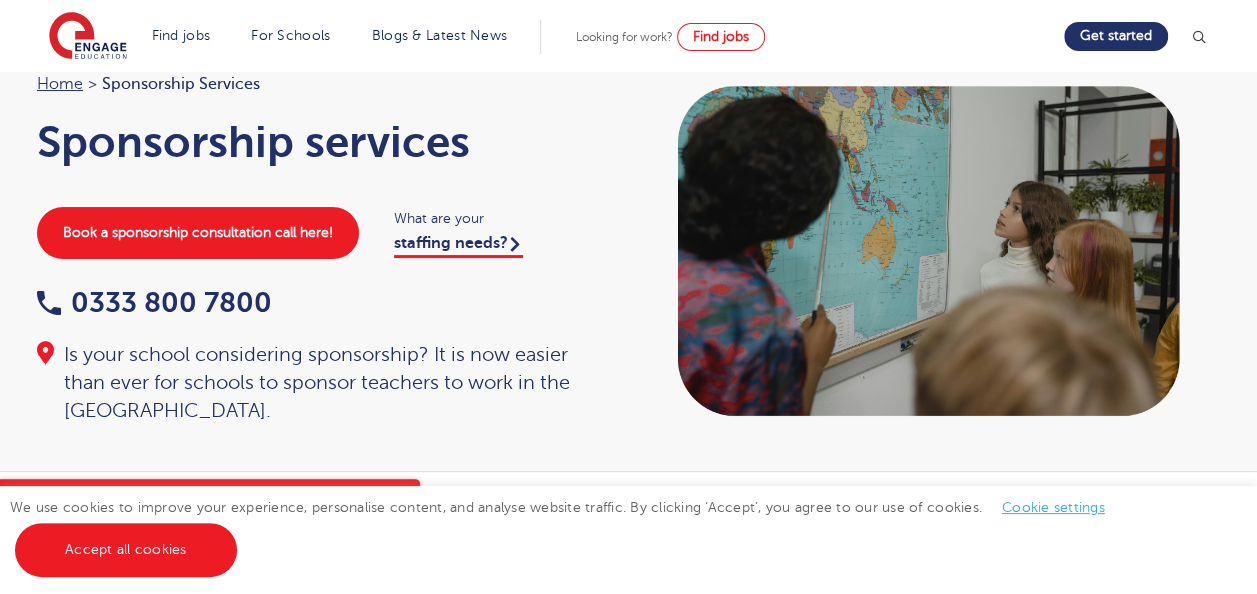 scroll, scrollTop: 0, scrollLeft: 0, axis: both 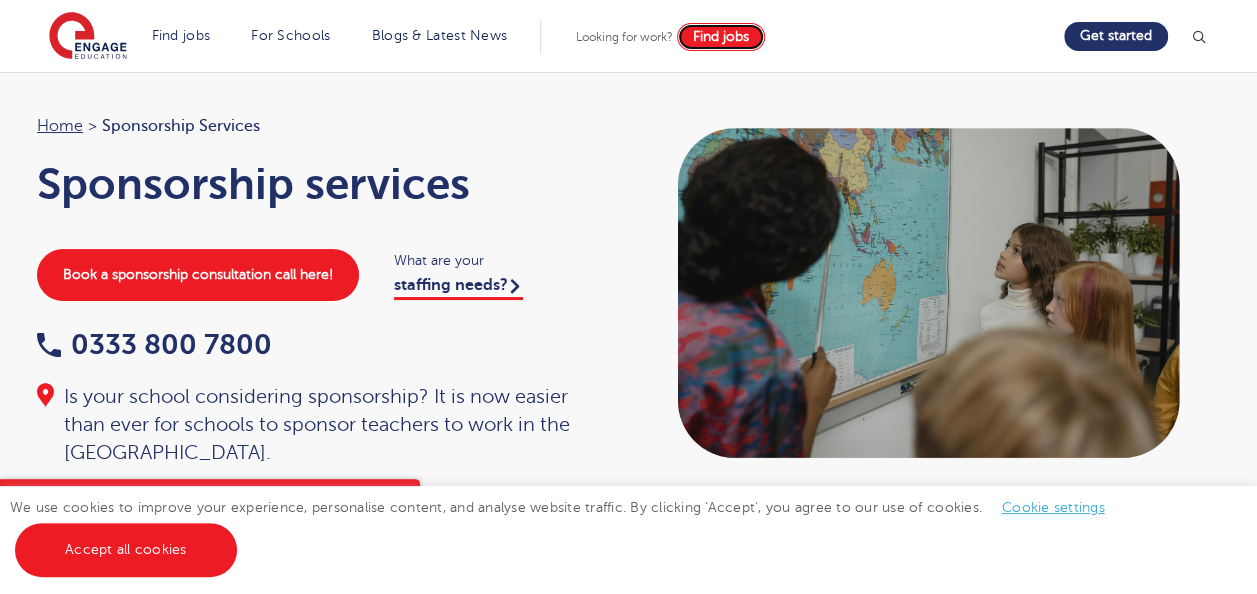 click on "Find jobs" at bounding box center (721, 36) 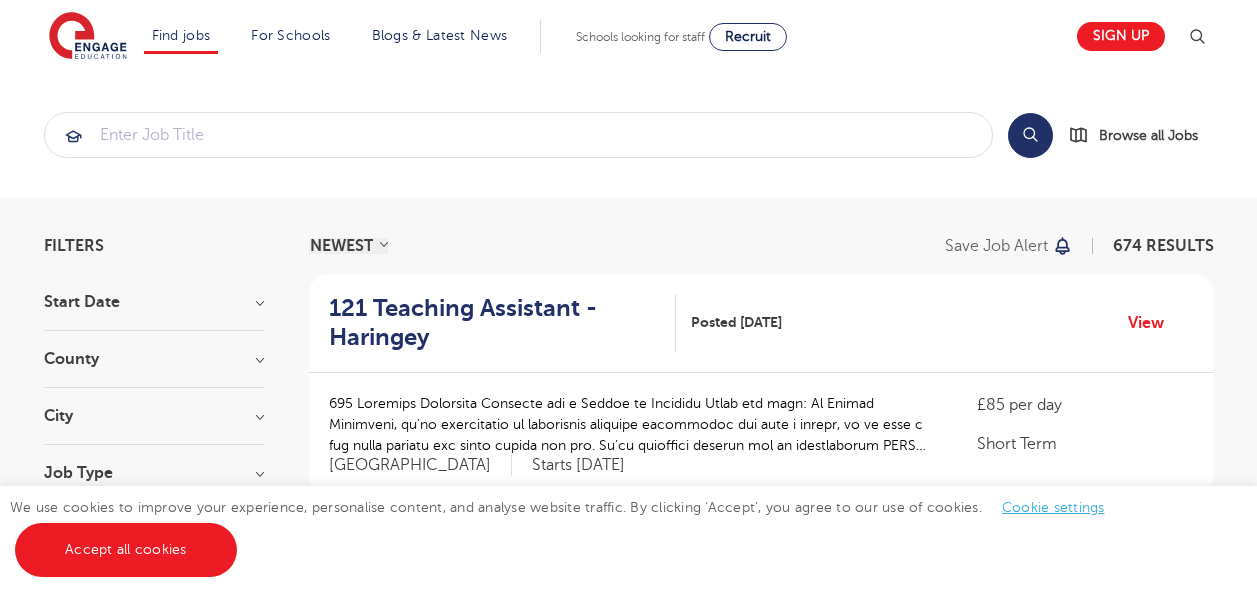 scroll, scrollTop: 0, scrollLeft: 0, axis: both 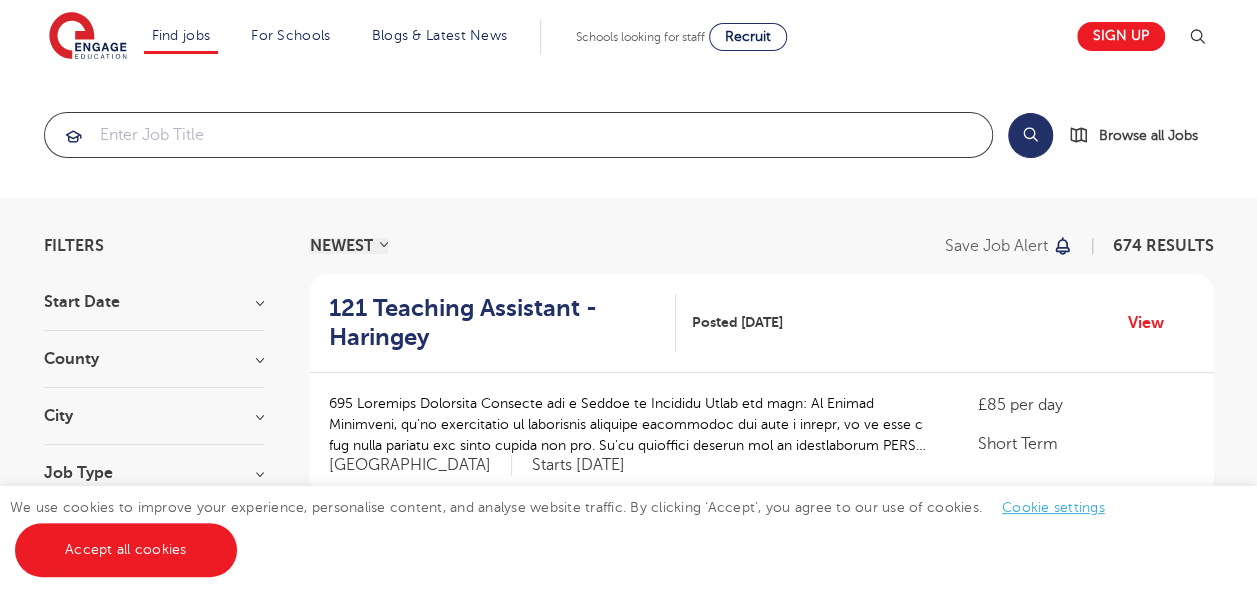 click at bounding box center [518, 135] 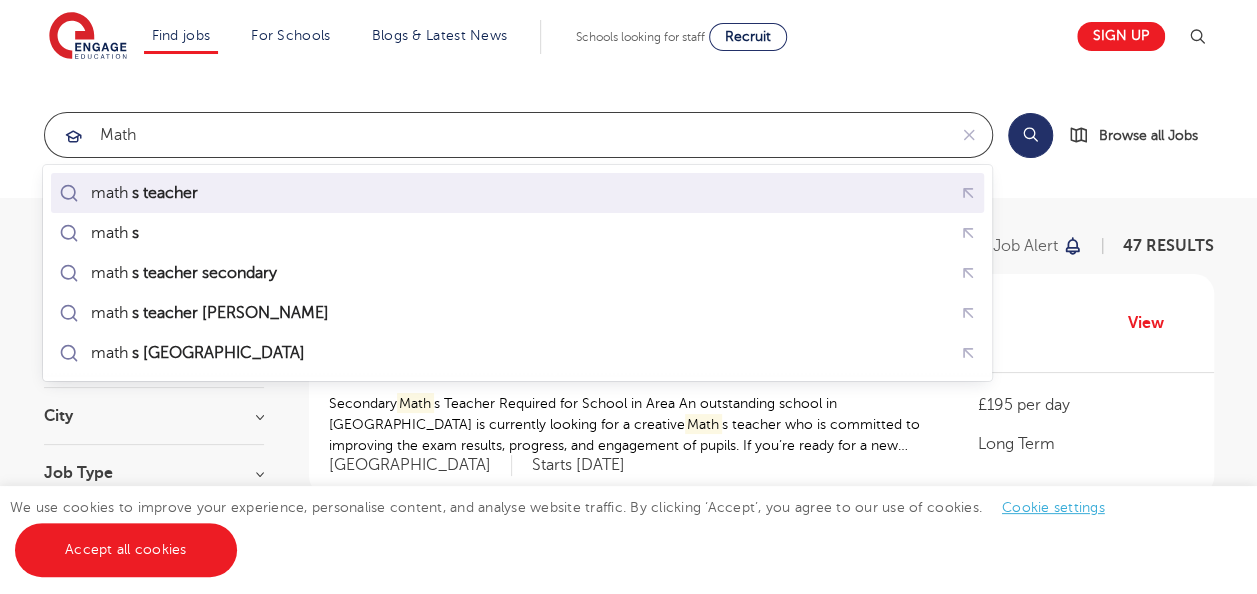 click on "math s teacher" at bounding box center [517, 193] 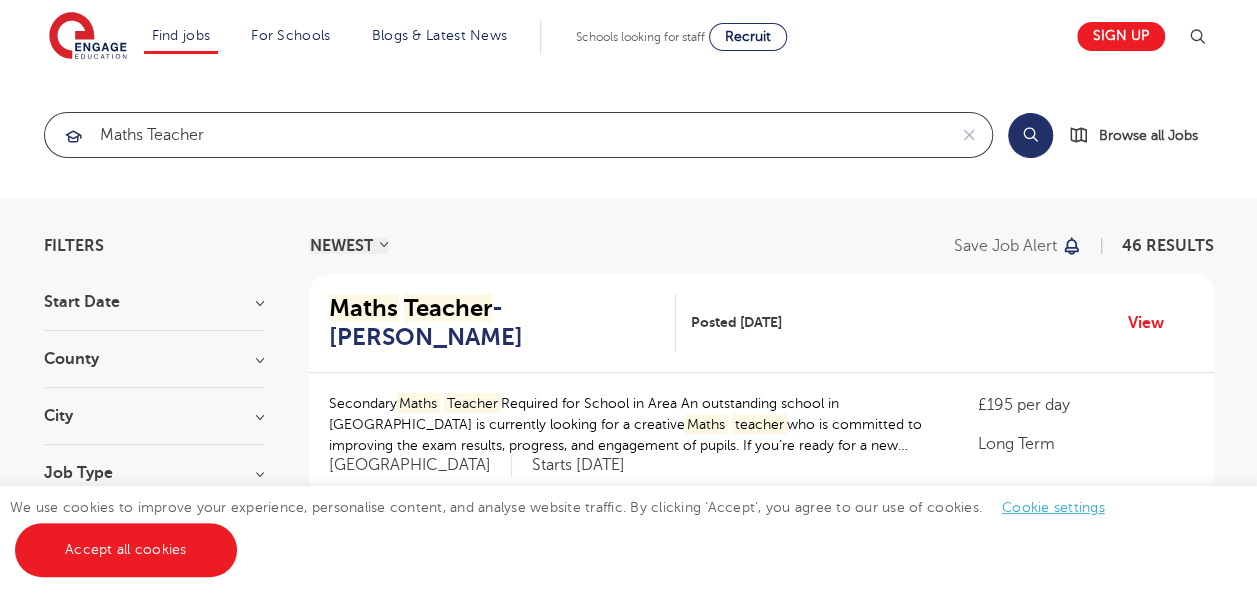 type on "maths teacher" 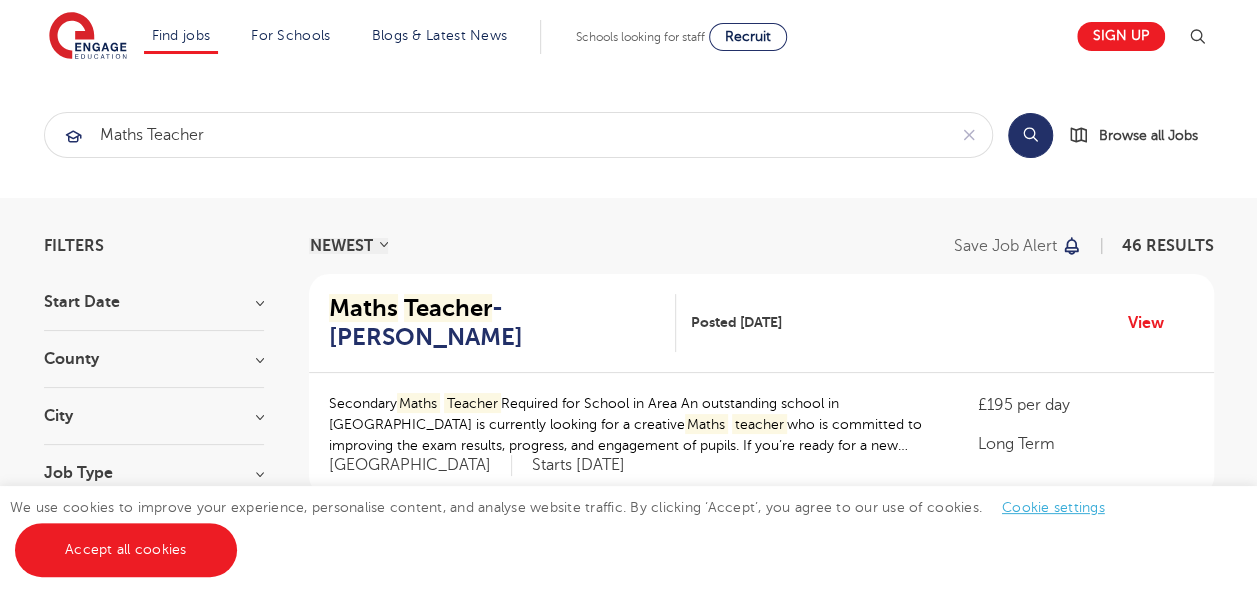 click on "Search" at bounding box center [1030, 135] 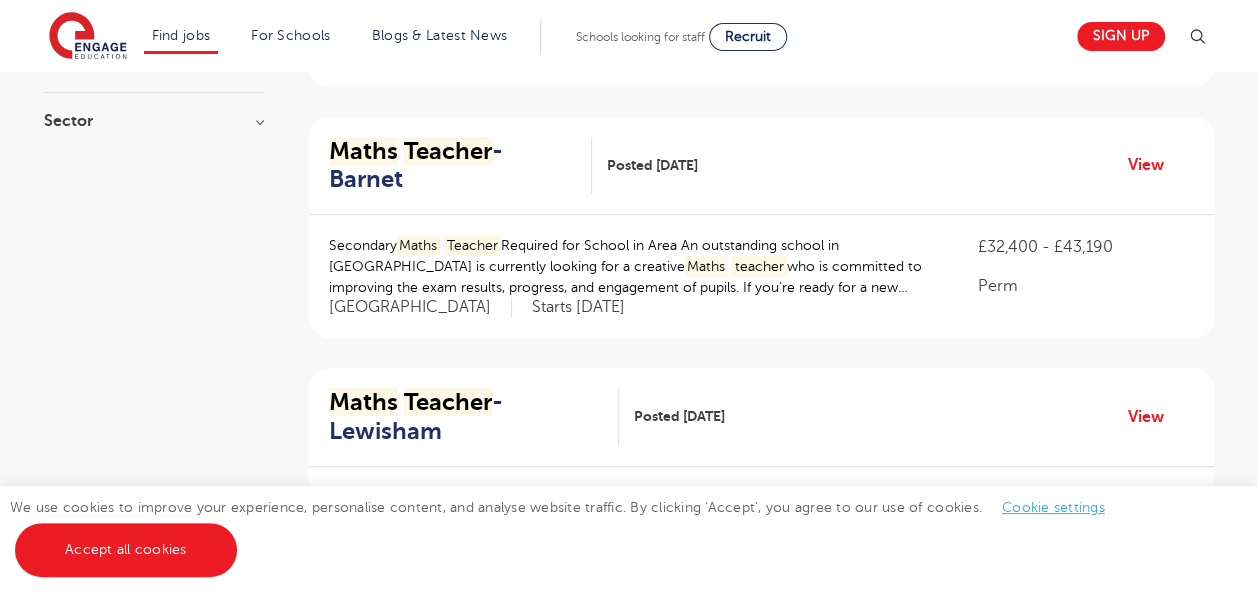 scroll, scrollTop: 439, scrollLeft: 0, axis: vertical 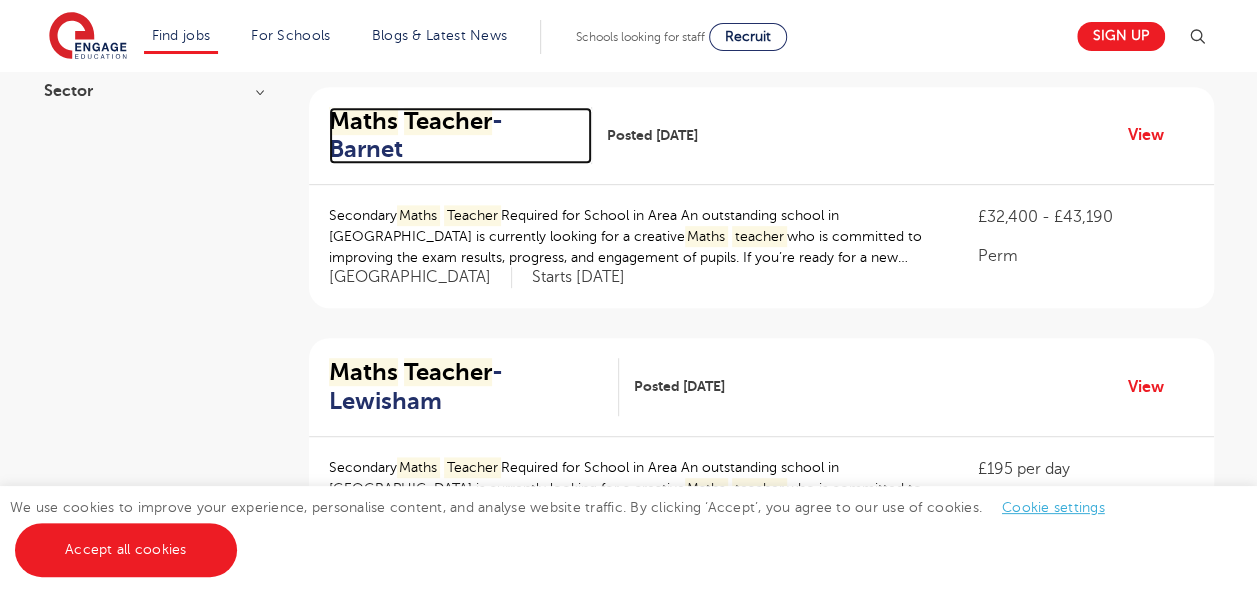 click on "Teacher" at bounding box center (448, 121) 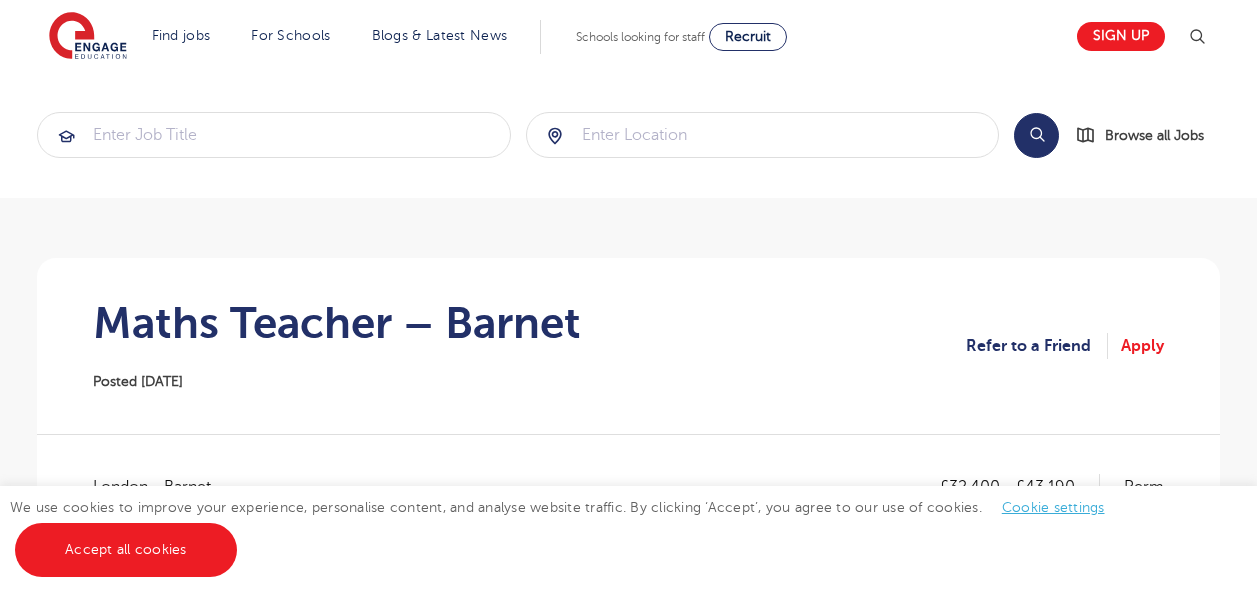 scroll, scrollTop: 0, scrollLeft: 0, axis: both 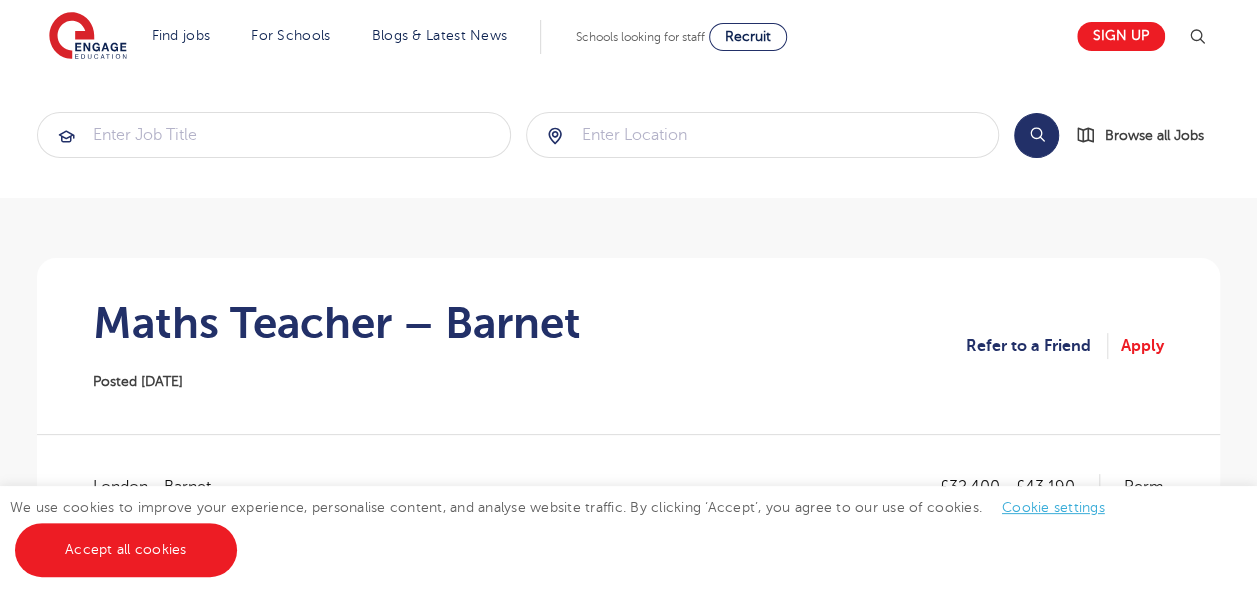 click on "Cookie settings" at bounding box center [1053, 507] 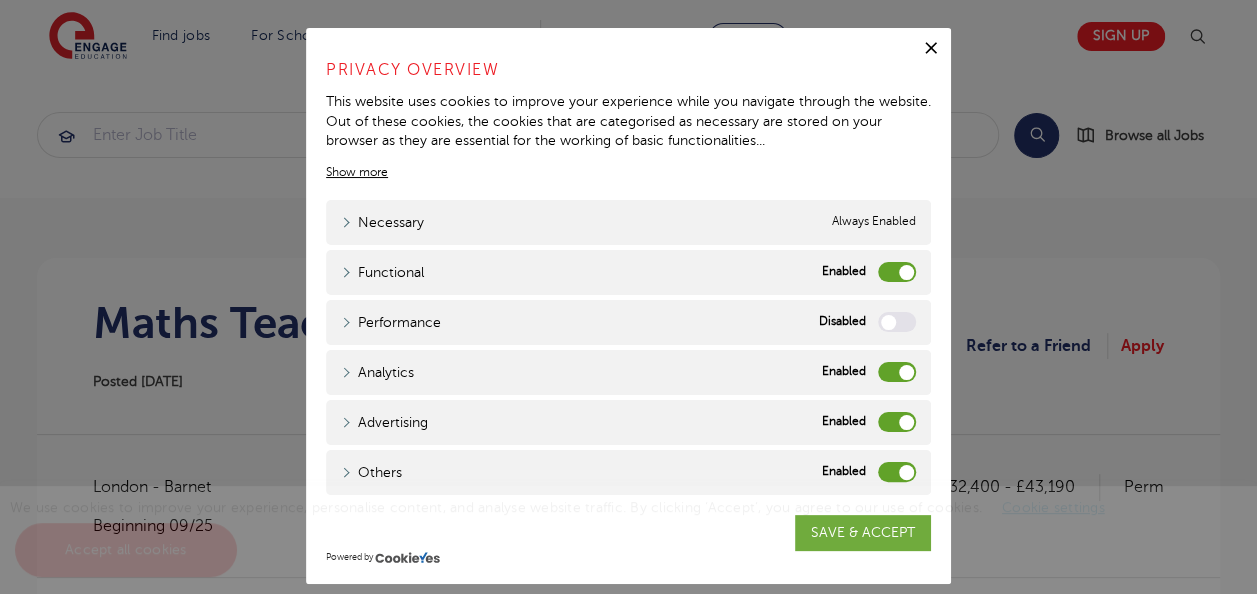 click on "Close" at bounding box center [931, 48] 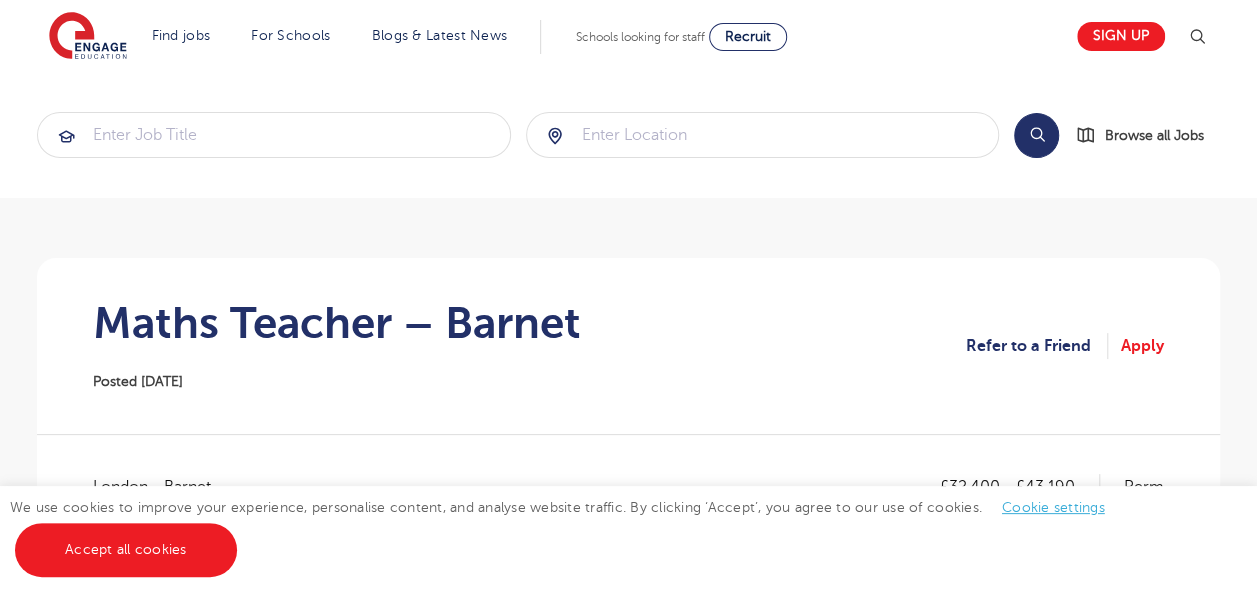click on "Cookie settings" at bounding box center [1053, 507] 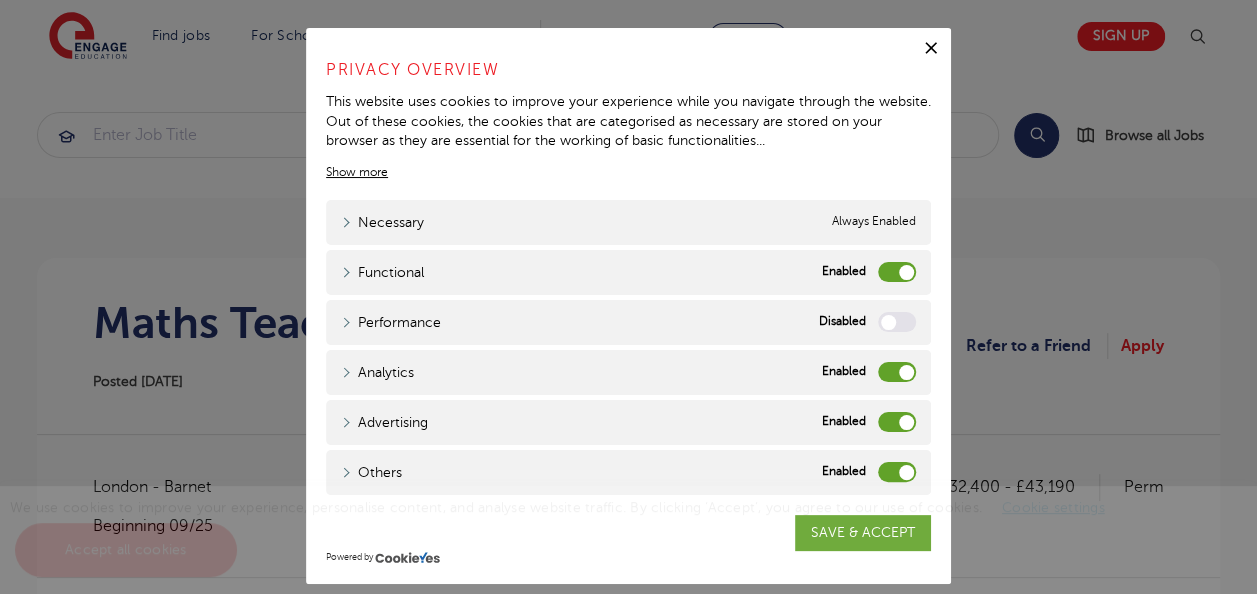 click on "We use cookies to improve your experience, personalise content, and analyse website traffic. By clicking ‘Accept’, you agree to our use of cookies.  Cookie settings Accept all cookies" at bounding box center (628, 540) 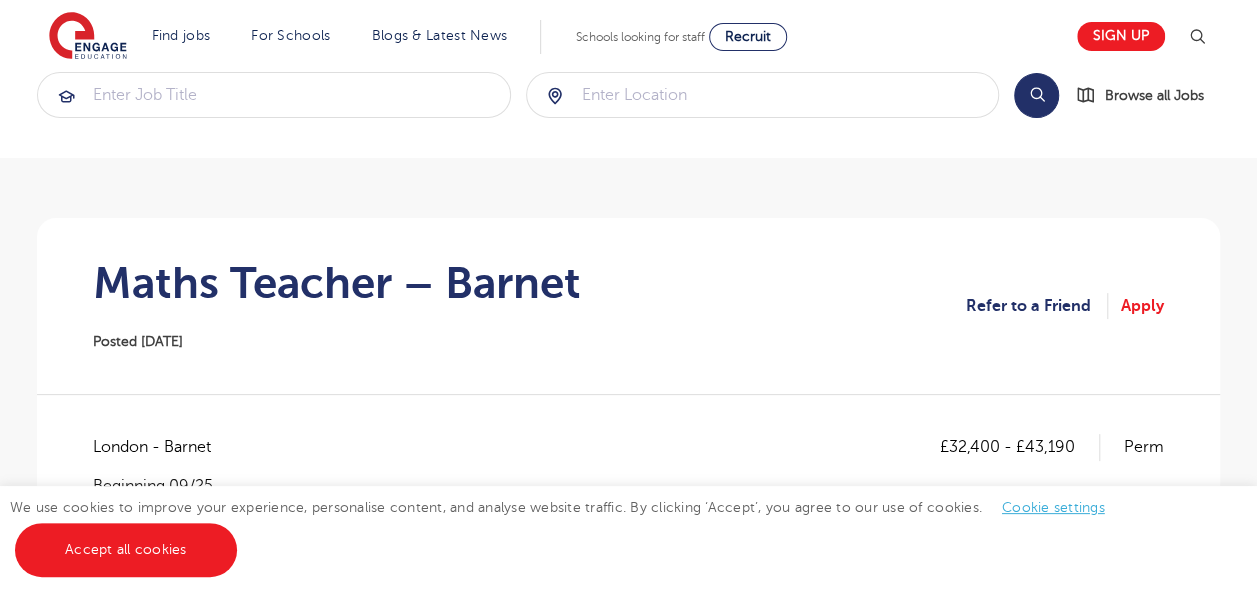 scroll, scrollTop: 200, scrollLeft: 0, axis: vertical 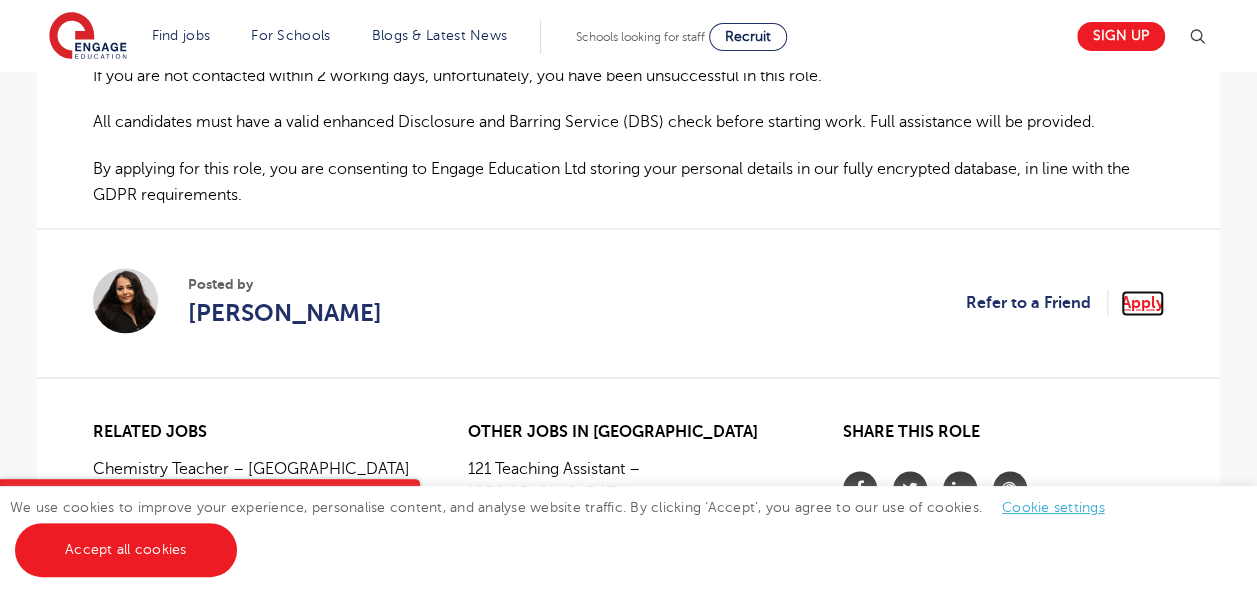 click on "Apply" at bounding box center [1142, 303] 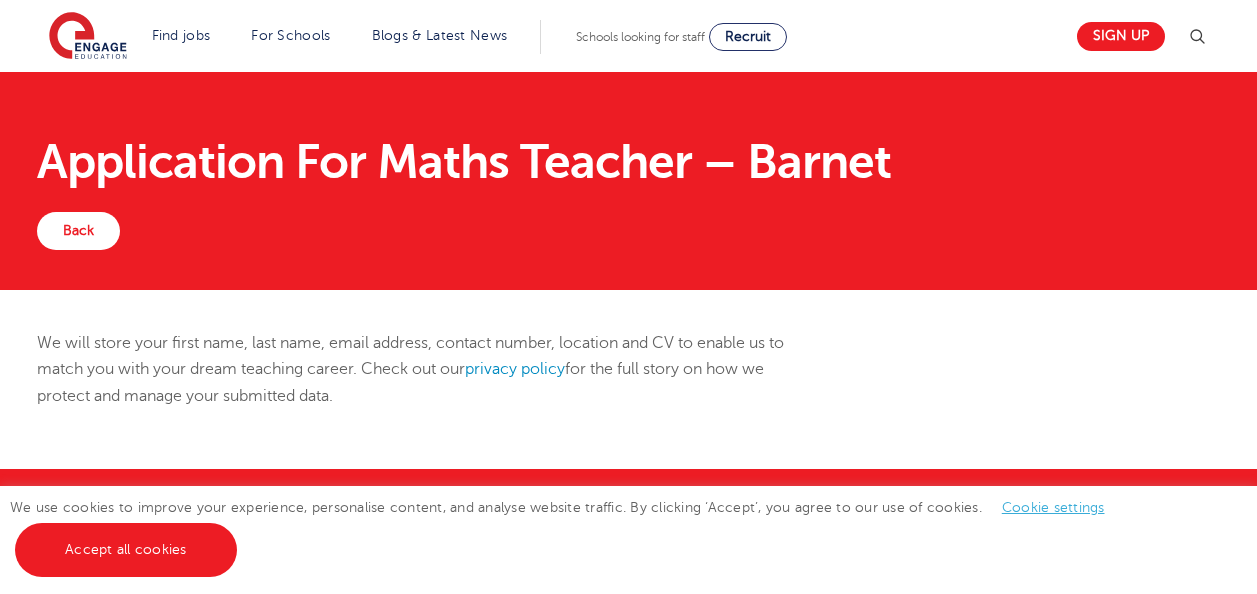 scroll, scrollTop: 0, scrollLeft: 0, axis: both 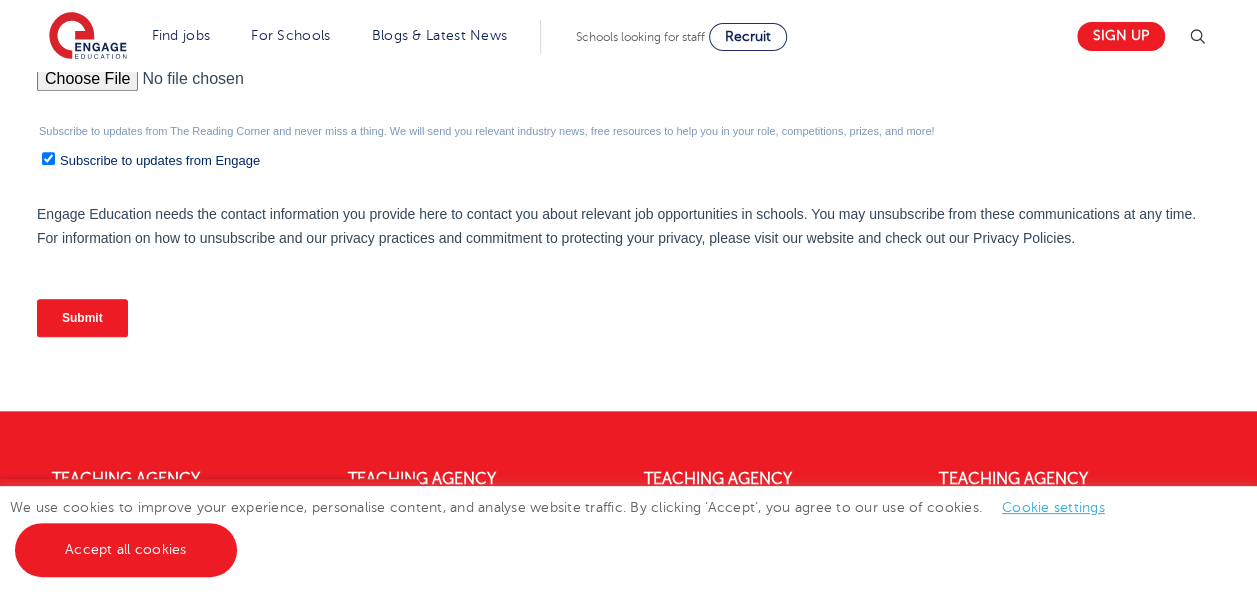click on "Please upload your CV" at bounding box center (624, 87) 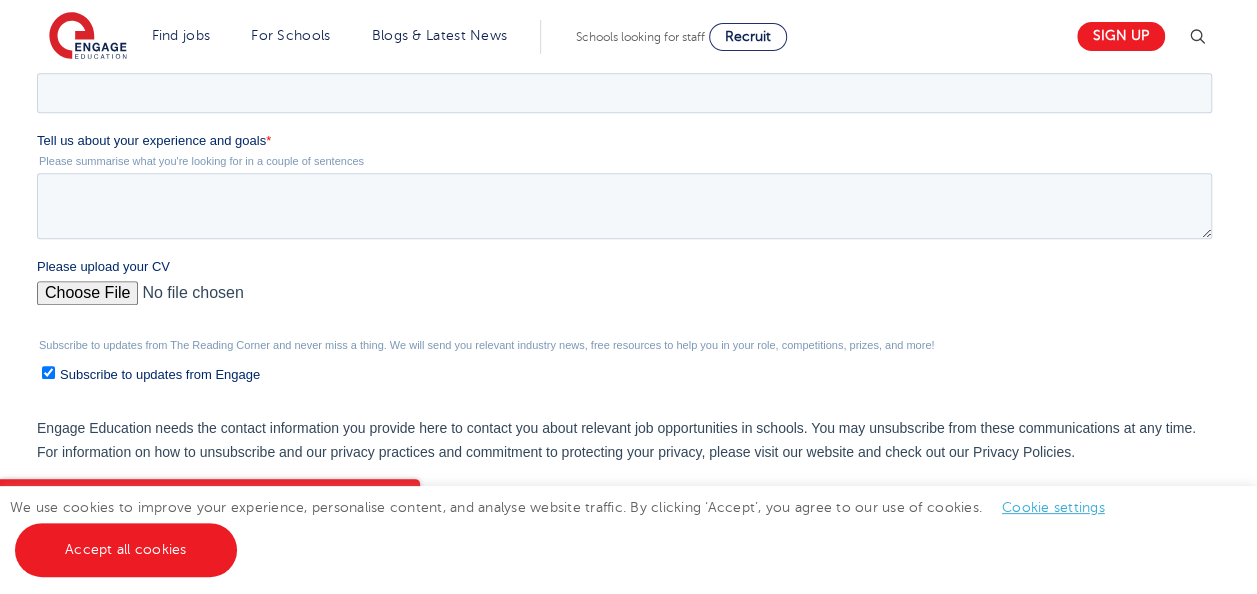 scroll, scrollTop: 560, scrollLeft: 0, axis: vertical 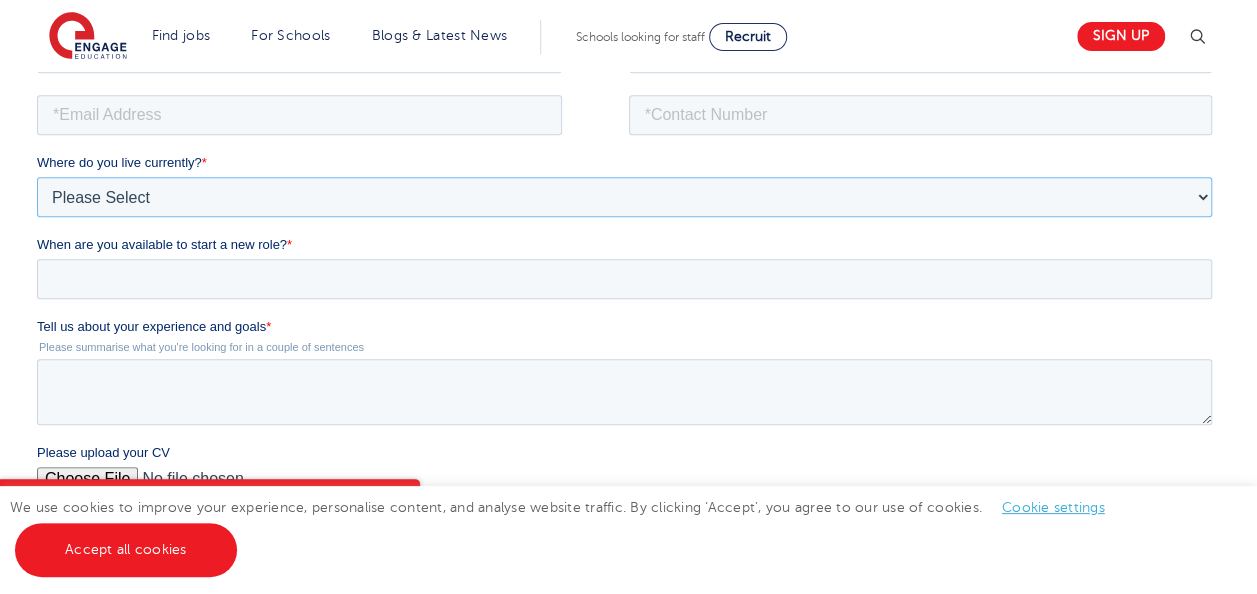 click on "Please Select [GEOGRAPHIC_DATA] [GEOGRAPHIC_DATA] [GEOGRAPHIC_DATA] [GEOGRAPHIC_DATA] [GEOGRAPHIC_DATA] [GEOGRAPHIC_DATA] [GEOGRAPHIC_DATA] [GEOGRAPHIC_DATA] [GEOGRAPHIC_DATA] [GEOGRAPHIC_DATA] [GEOGRAPHIC_DATA] [GEOGRAPHIC_DATA] [GEOGRAPHIC_DATA] [GEOGRAPHIC_DATA]" at bounding box center (624, 196) 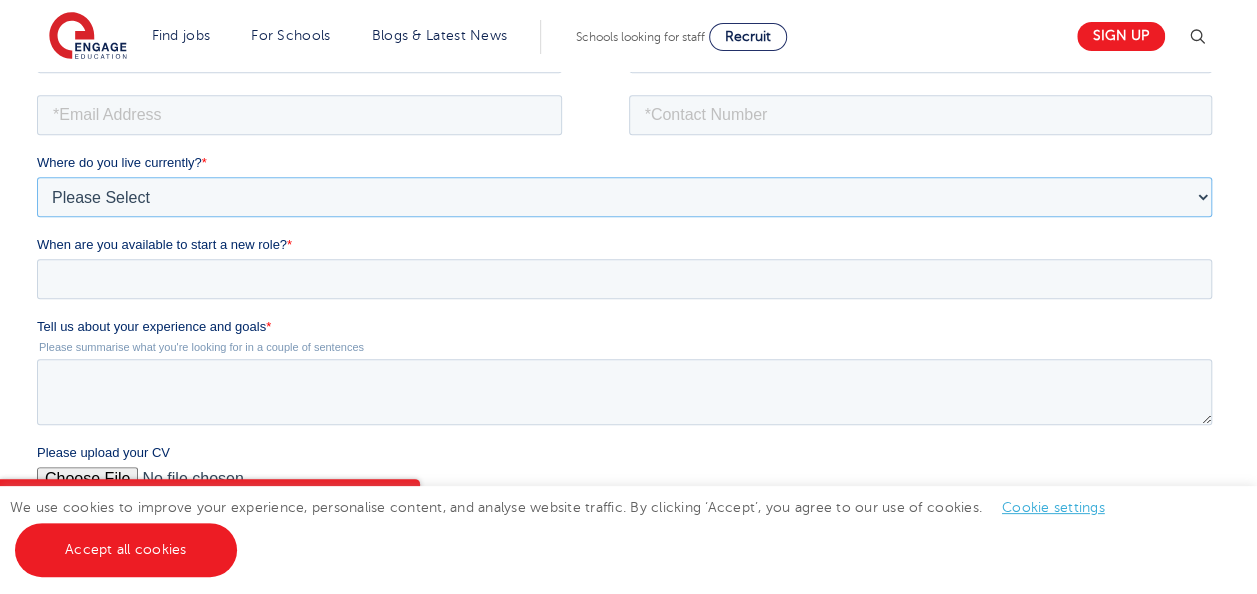 select on "UK" 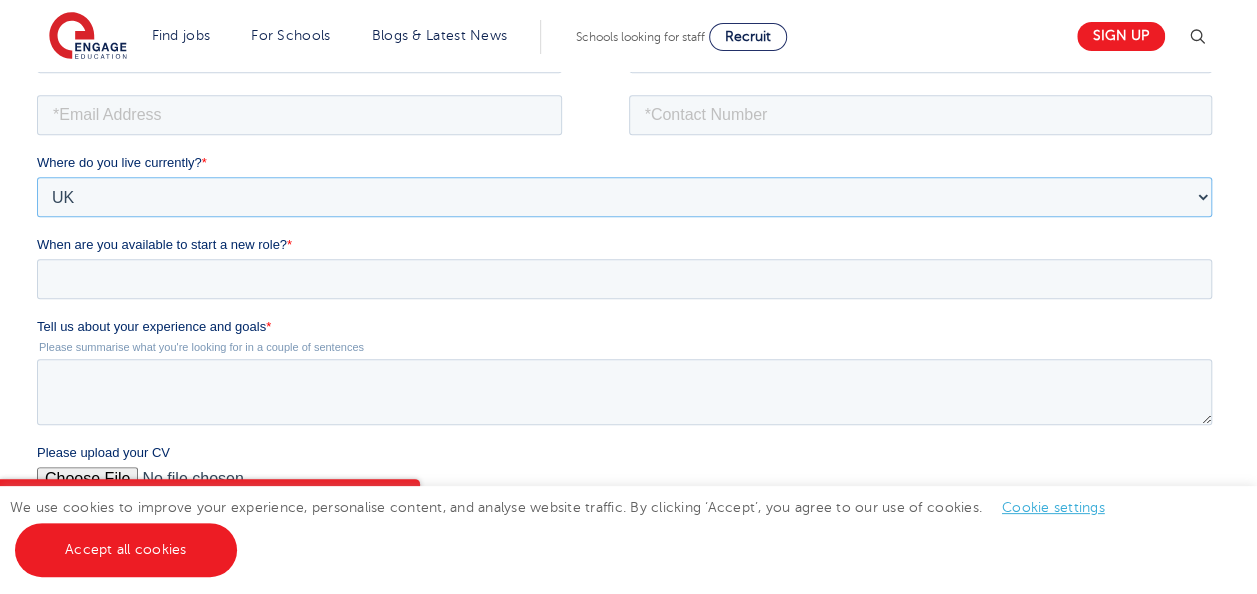 click on "Please Select [GEOGRAPHIC_DATA] [GEOGRAPHIC_DATA] [GEOGRAPHIC_DATA] [GEOGRAPHIC_DATA] [GEOGRAPHIC_DATA] [GEOGRAPHIC_DATA] [GEOGRAPHIC_DATA] [GEOGRAPHIC_DATA] [GEOGRAPHIC_DATA] [GEOGRAPHIC_DATA] [GEOGRAPHIC_DATA] [GEOGRAPHIC_DATA] [GEOGRAPHIC_DATA] [GEOGRAPHIC_DATA]" at bounding box center [624, 196] 